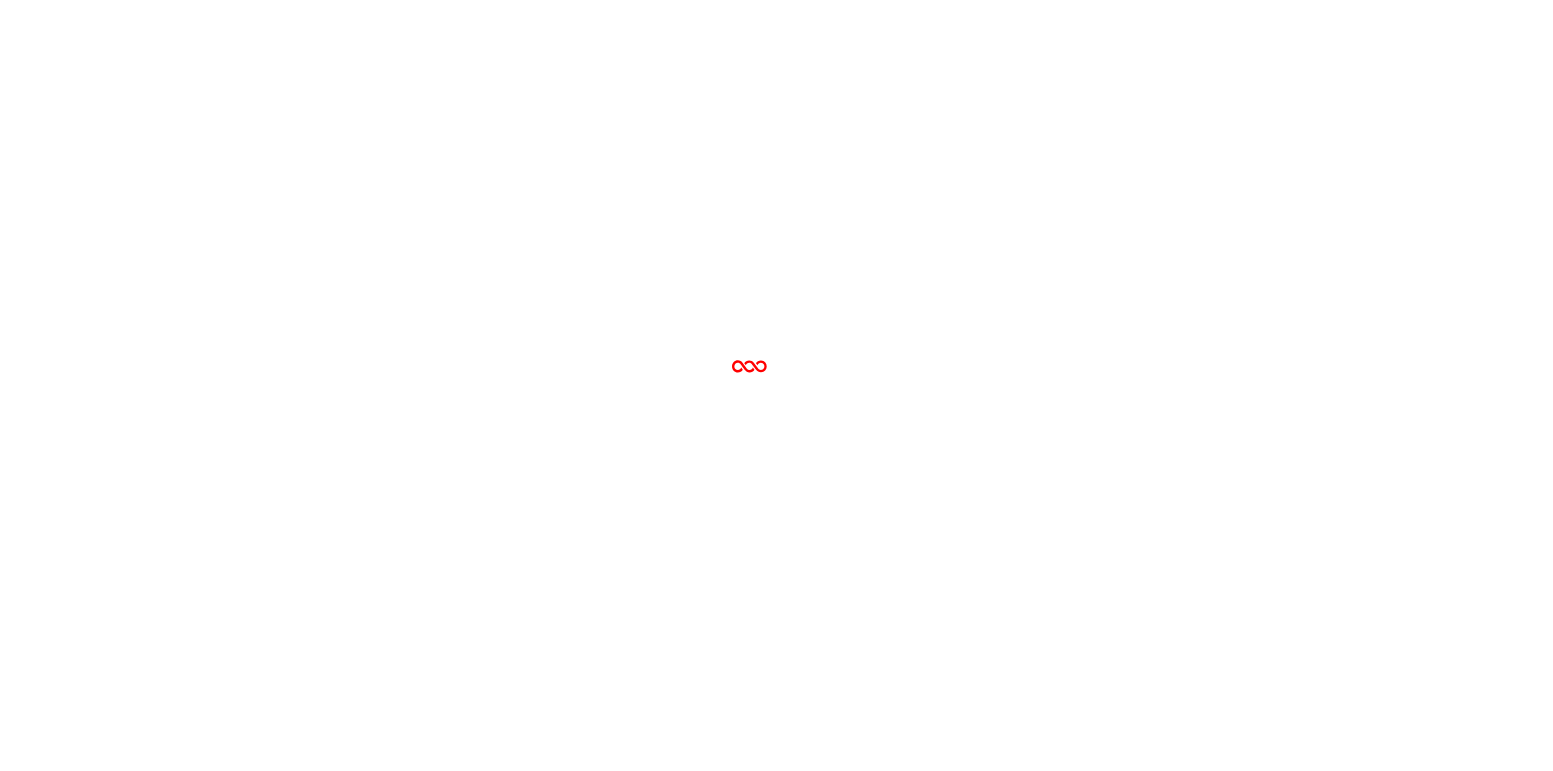 scroll, scrollTop: 0, scrollLeft: 0, axis: both 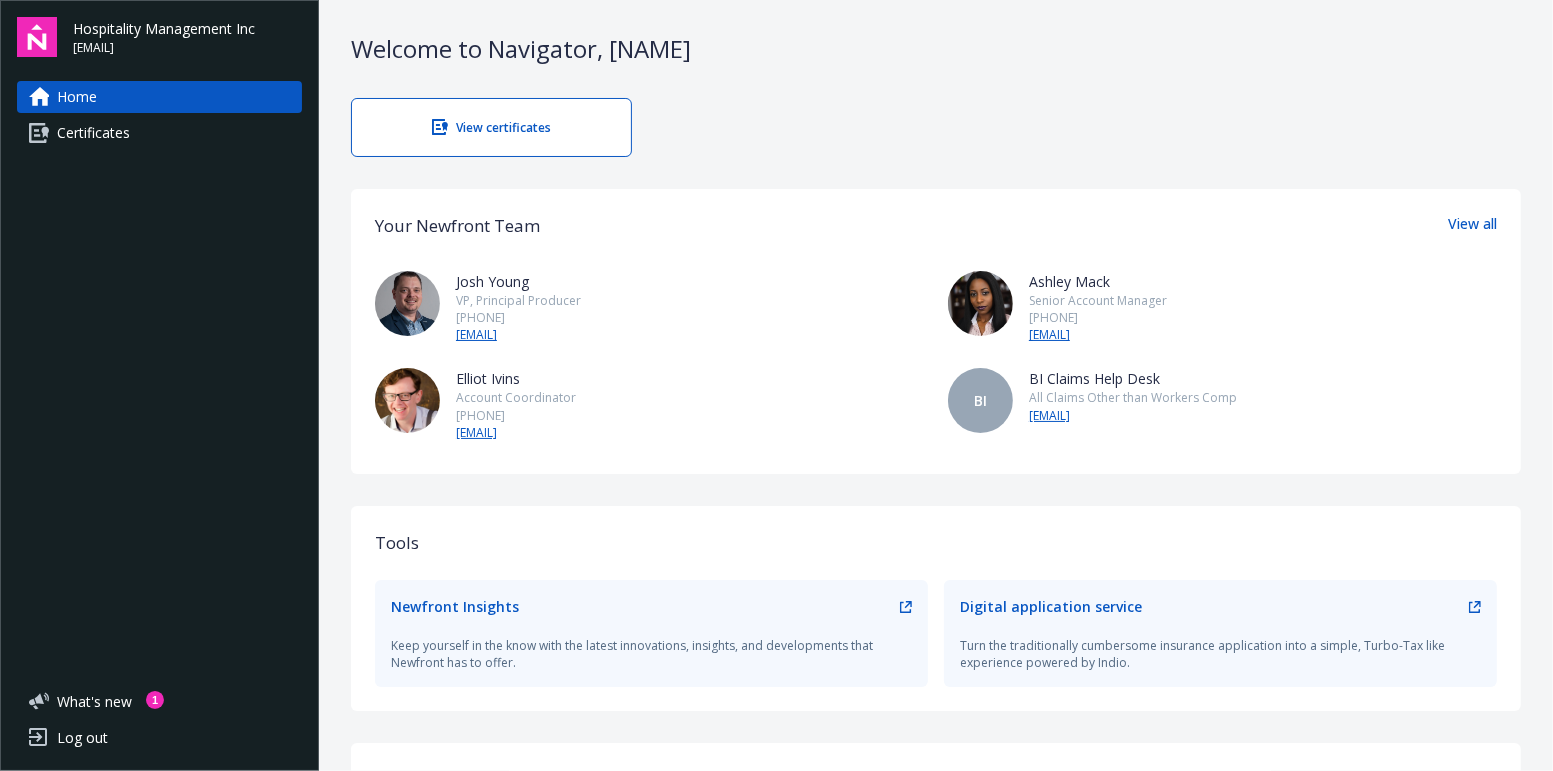 click on "Certificates" at bounding box center (93, 133) 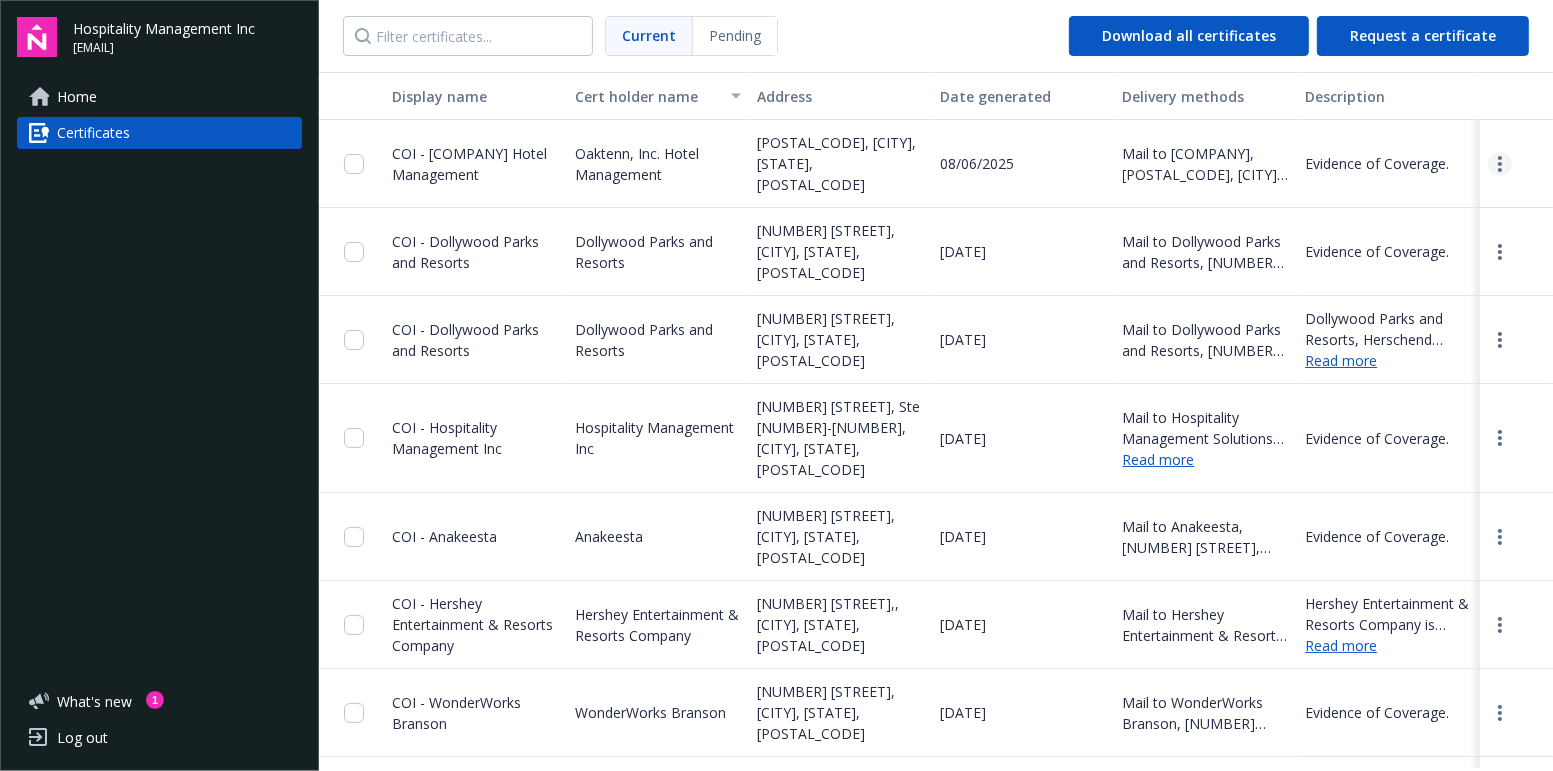 click at bounding box center [1500, 164] 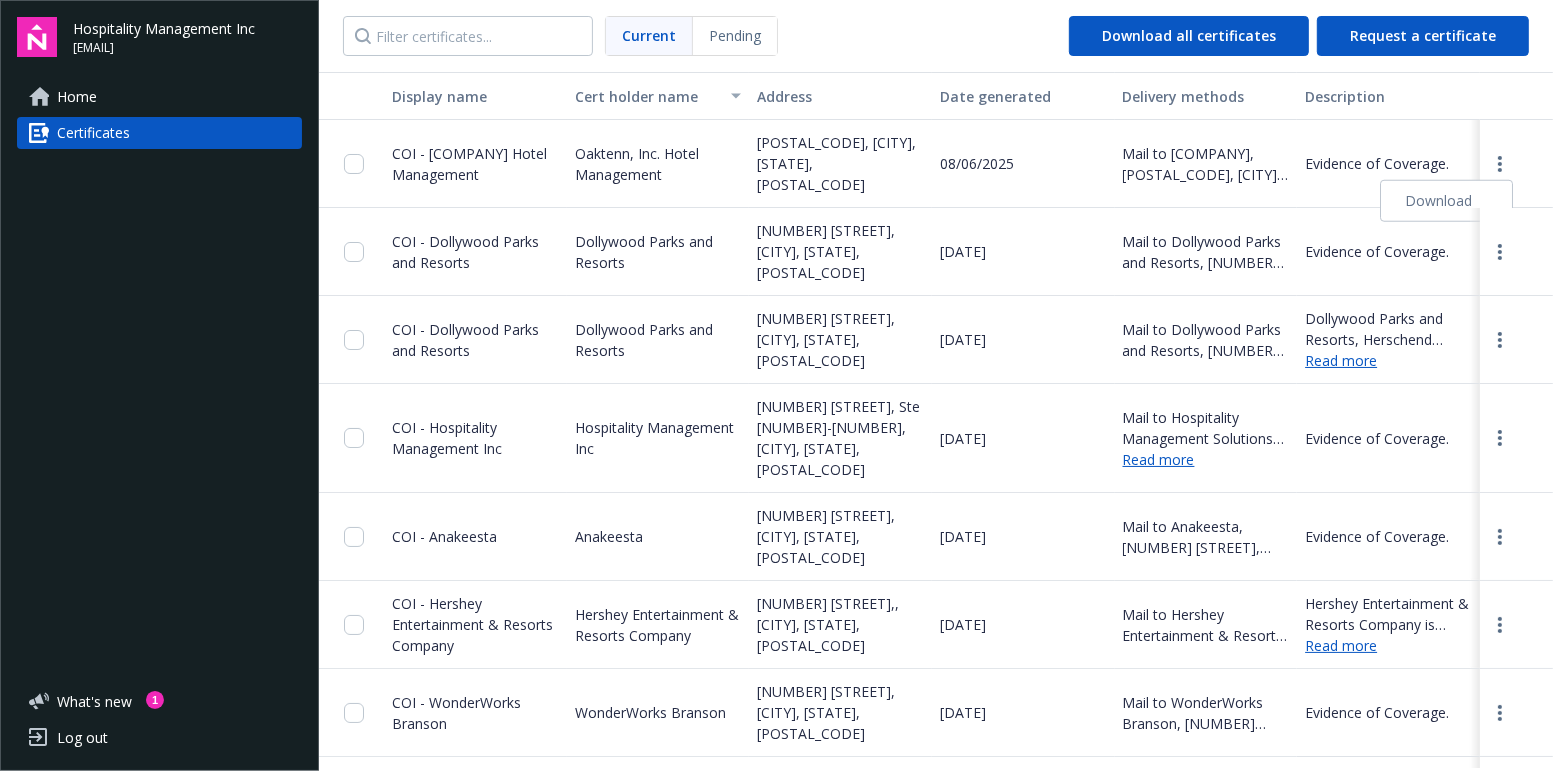 click on "Download" at bounding box center (1446, 201) 